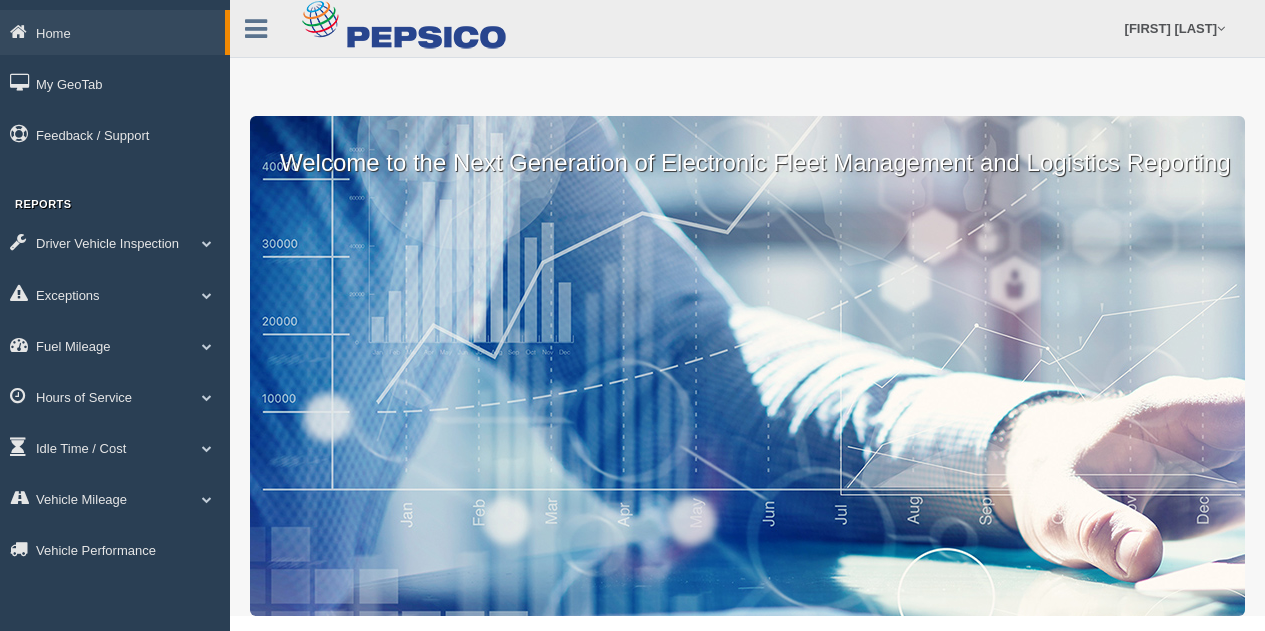 scroll, scrollTop: 0, scrollLeft: 0, axis: both 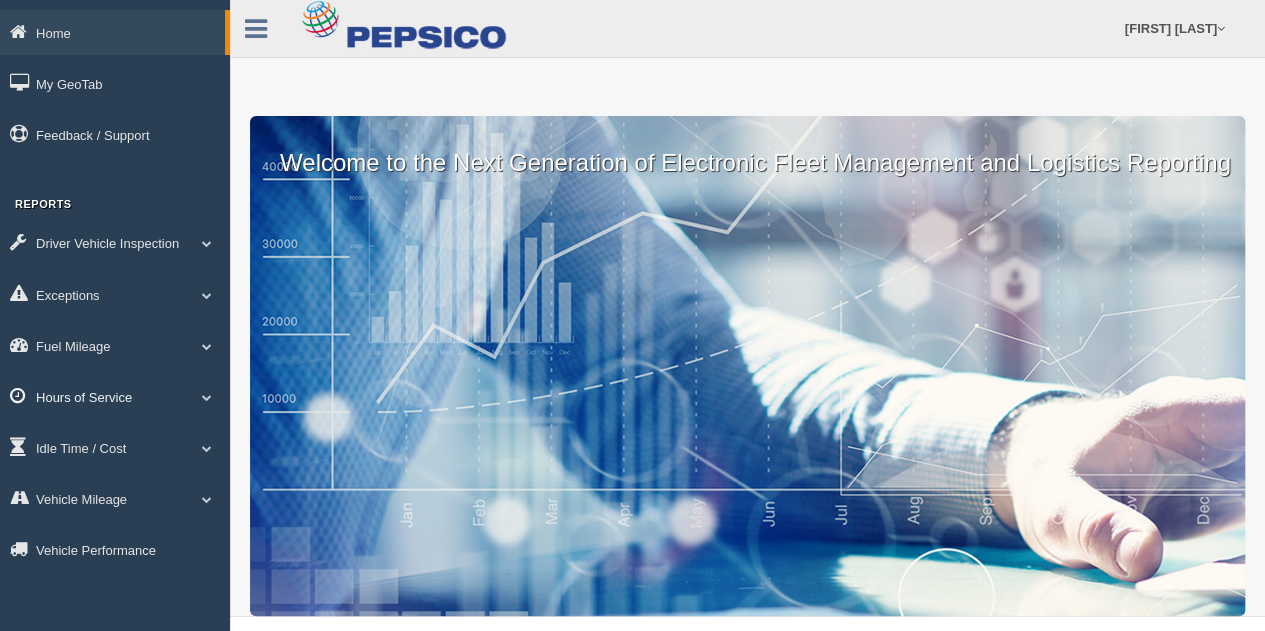 click on "Hours of Service" at bounding box center [115, 396] 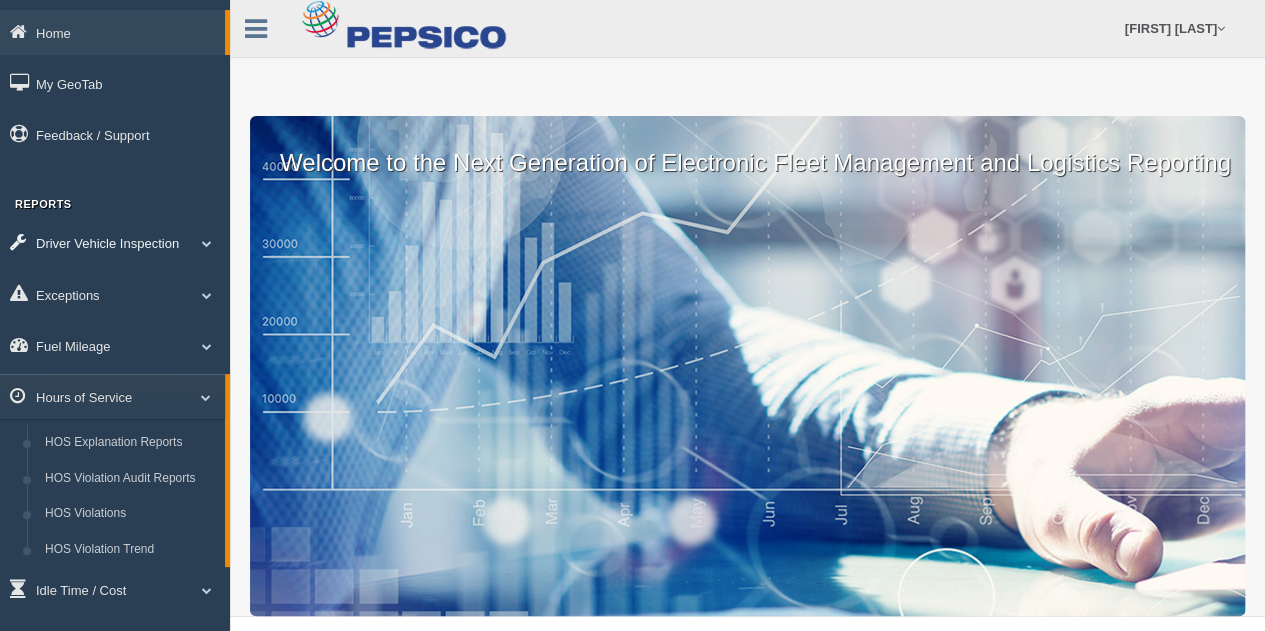 click on "Driver Vehicle Inspection" at bounding box center [115, 242] 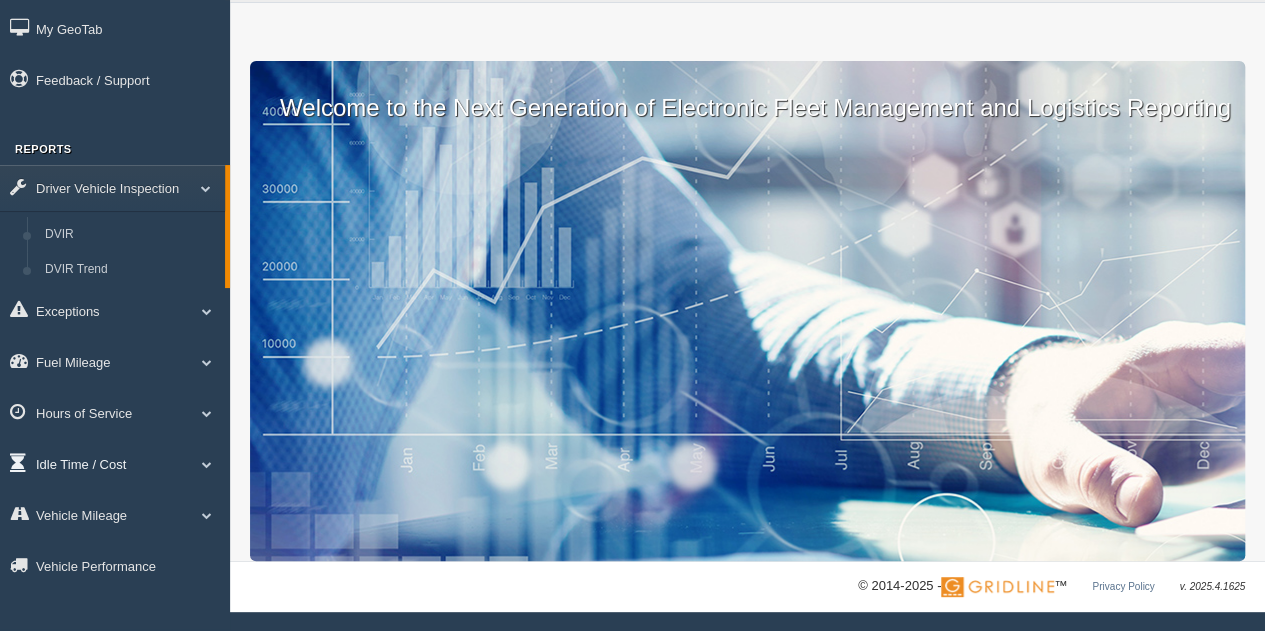 click on "Idle Time / Cost" at bounding box center (115, 463) 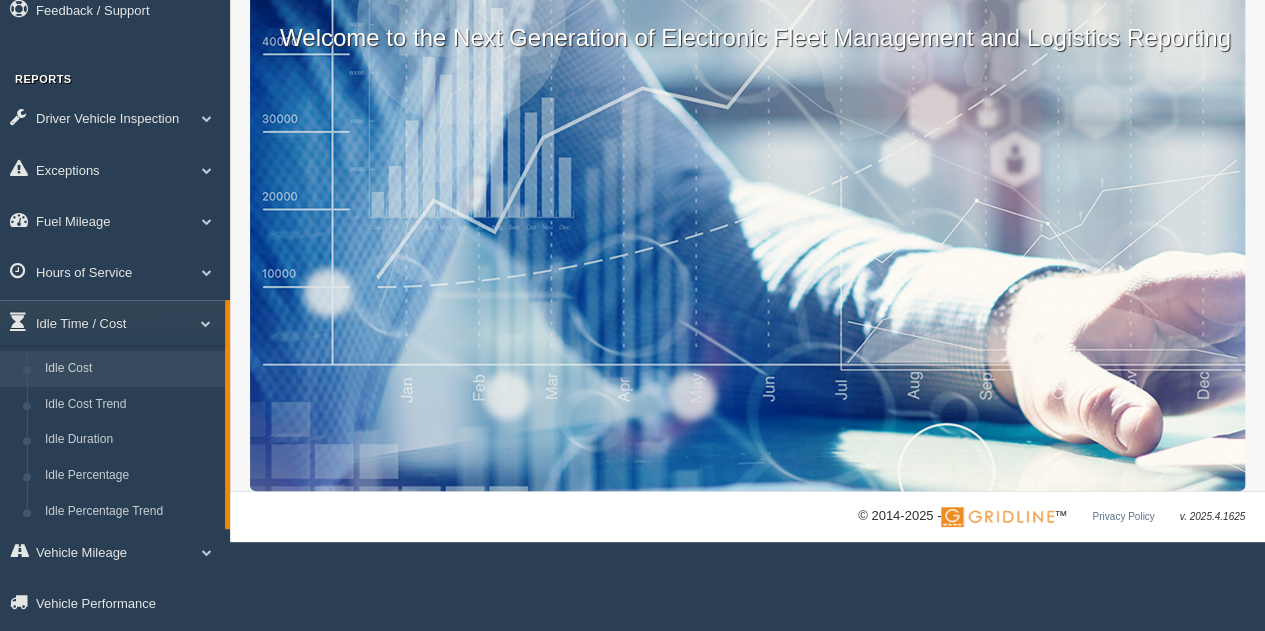 scroll, scrollTop: 156, scrollLeft: 0, axis: vertical 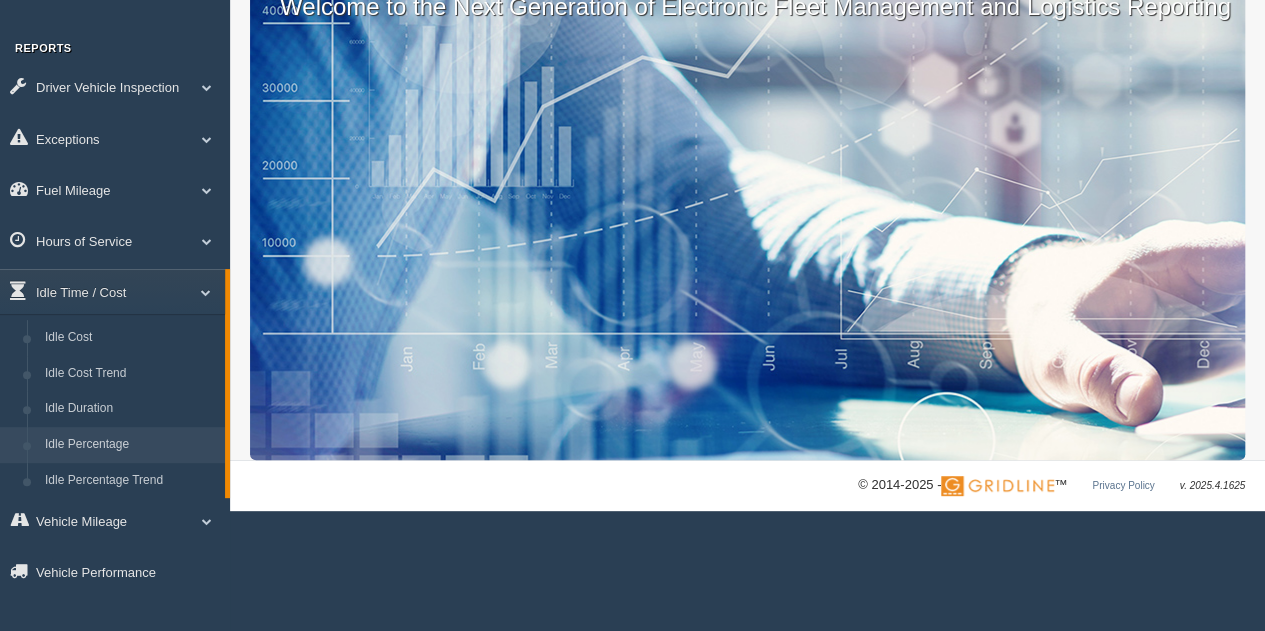 click on "Idle Percentage" at bounding box center [130, 445] 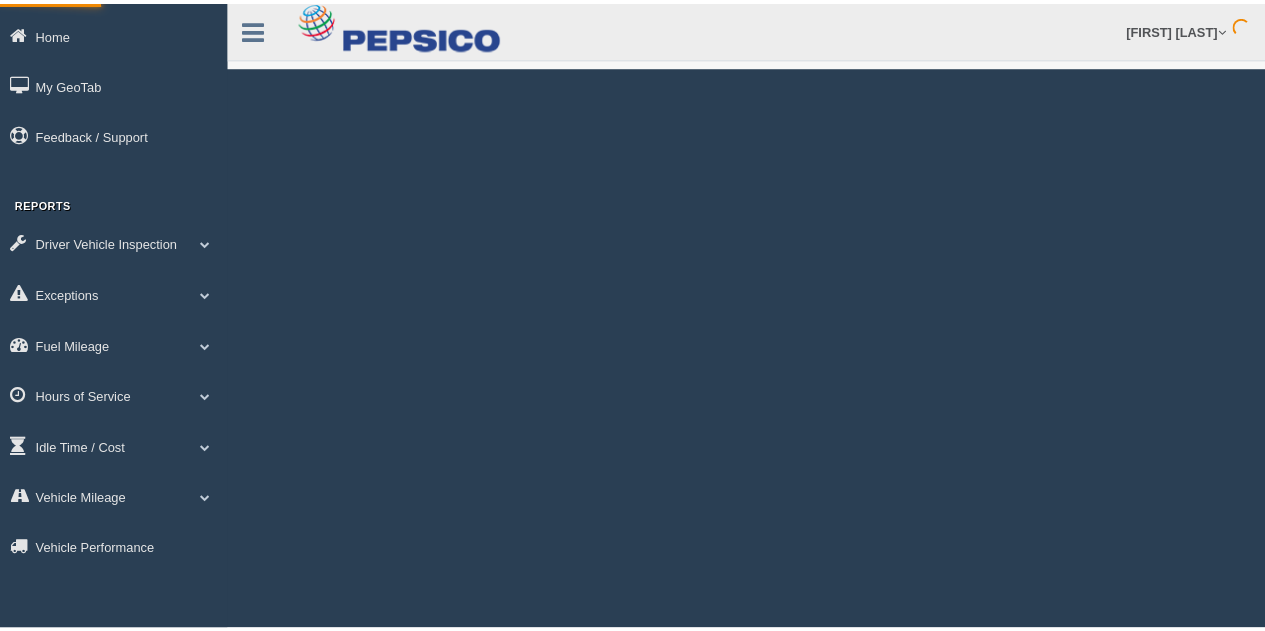 scroll, scrollTop: 0, scrollLeft: 0, axis: both 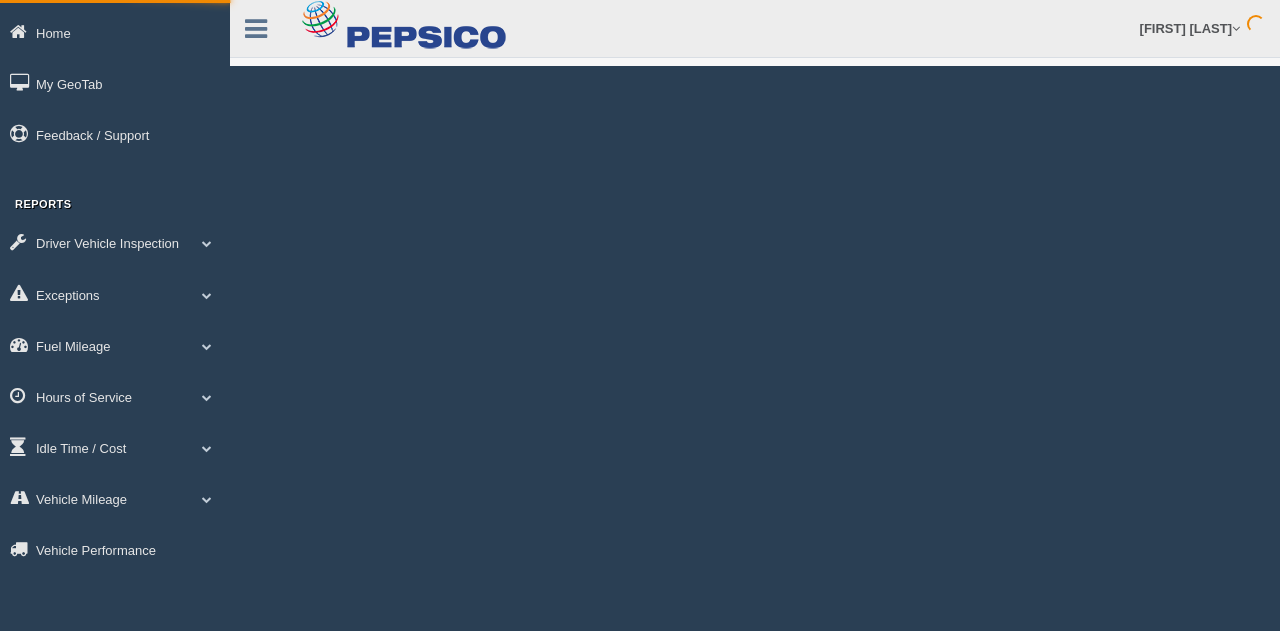 select 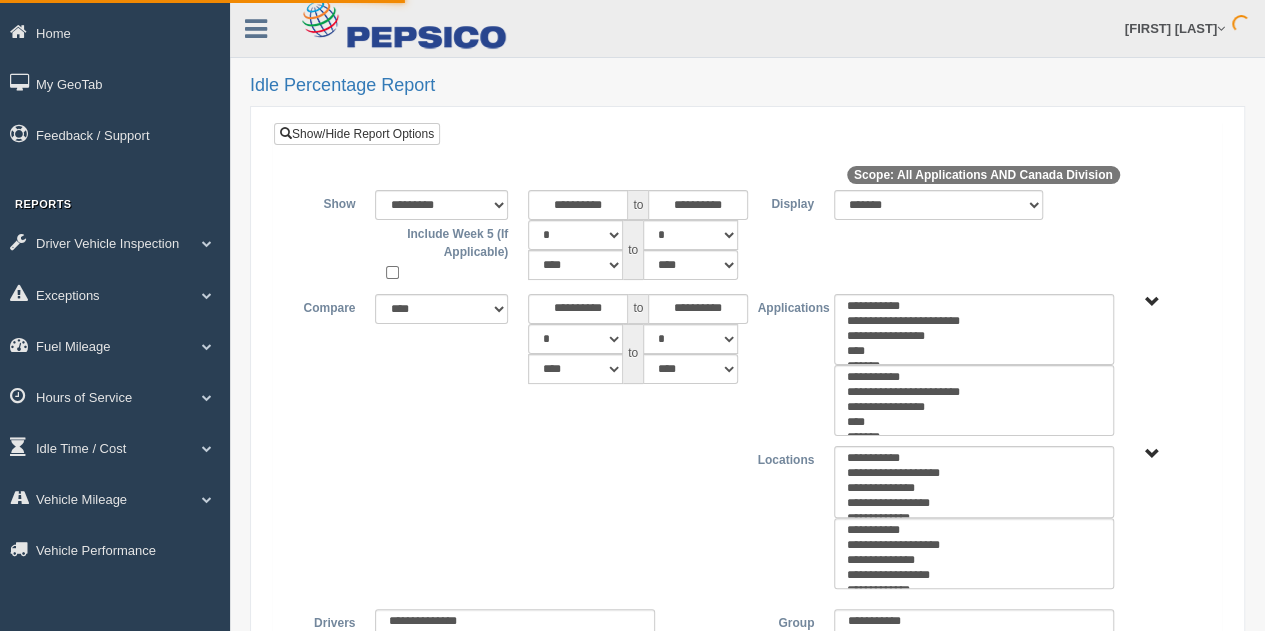 type on "*********" 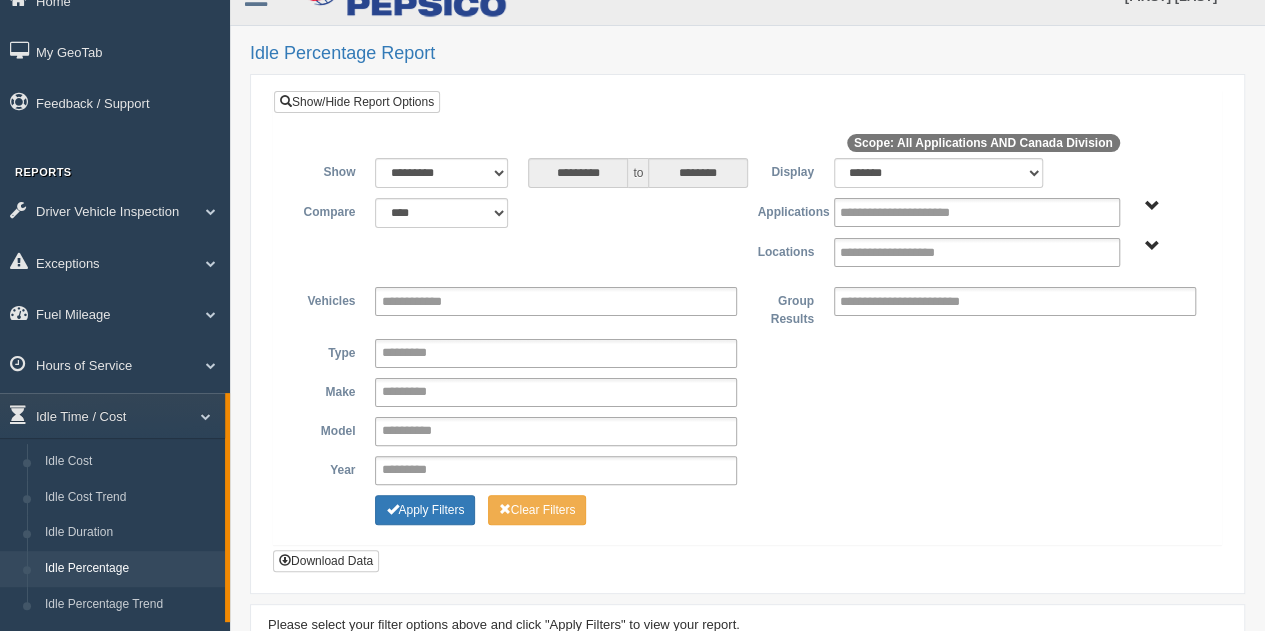scroll, scrollTop: 0, scrollLeft: 0, axis: both 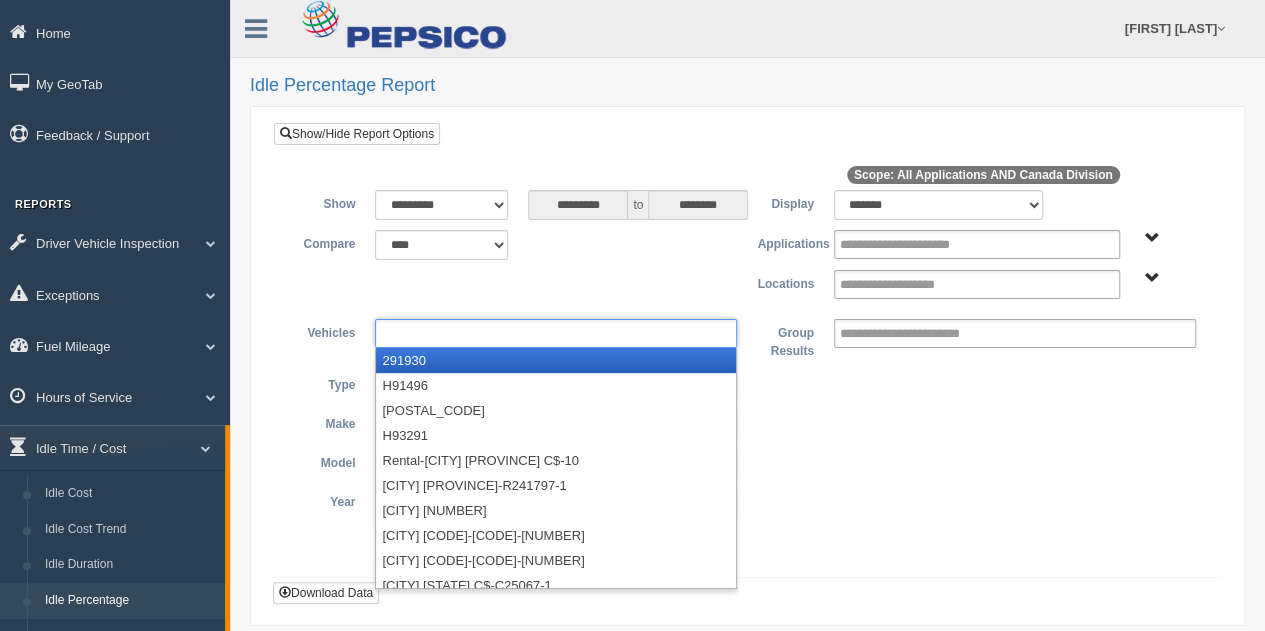 click at bounding box center [426, 333] 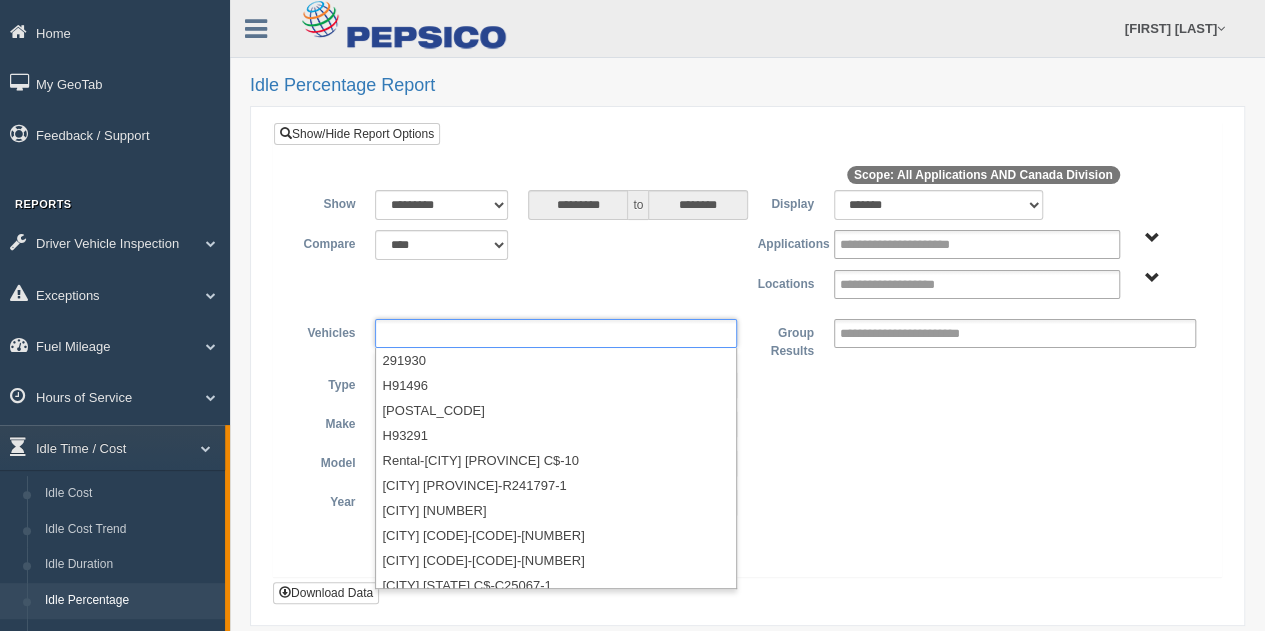 type on "**********" 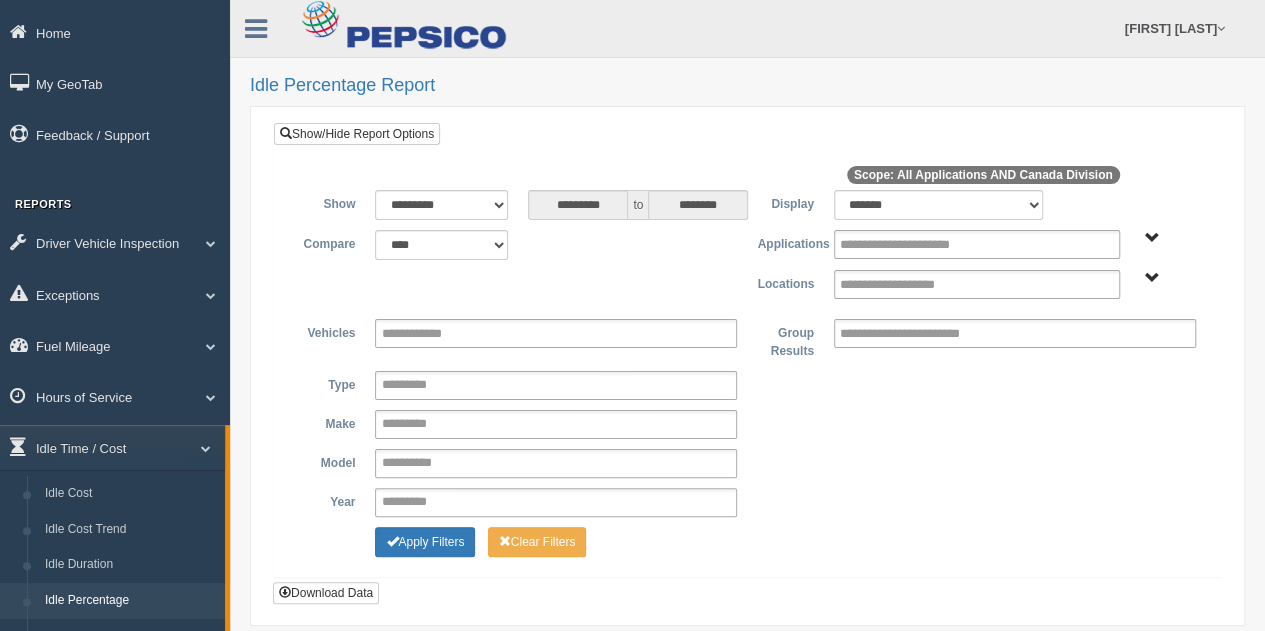 click on "Type" at bounding box center (327, 383) 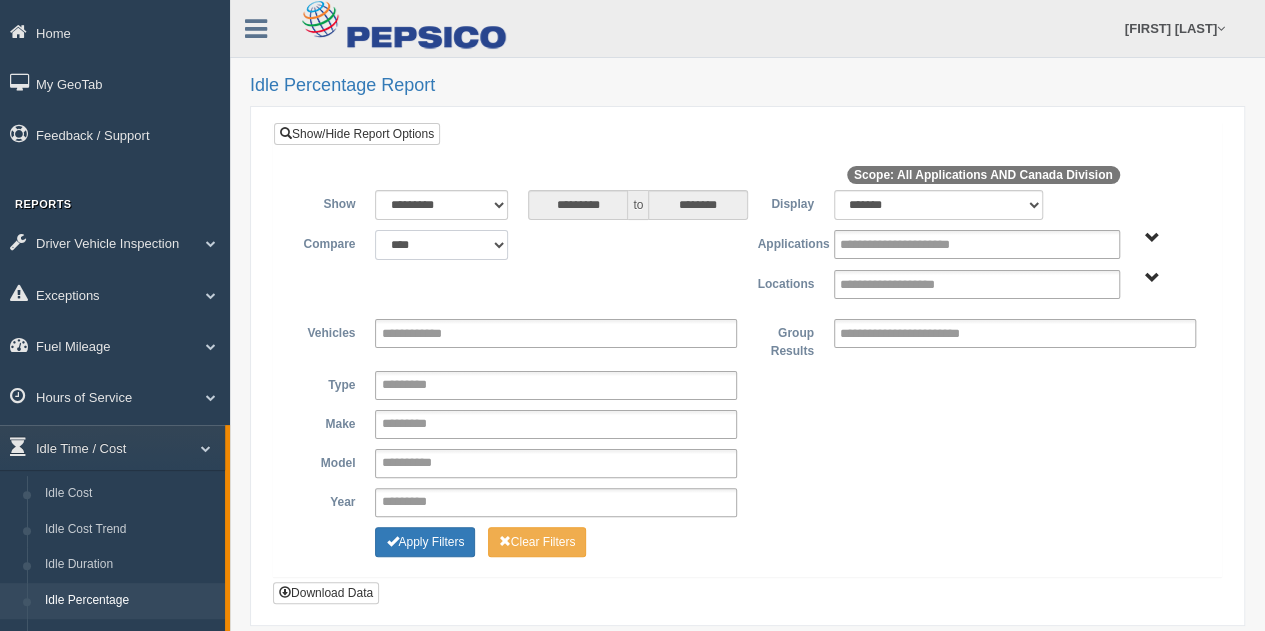 click on "**********" at bounding box center [441, 245] 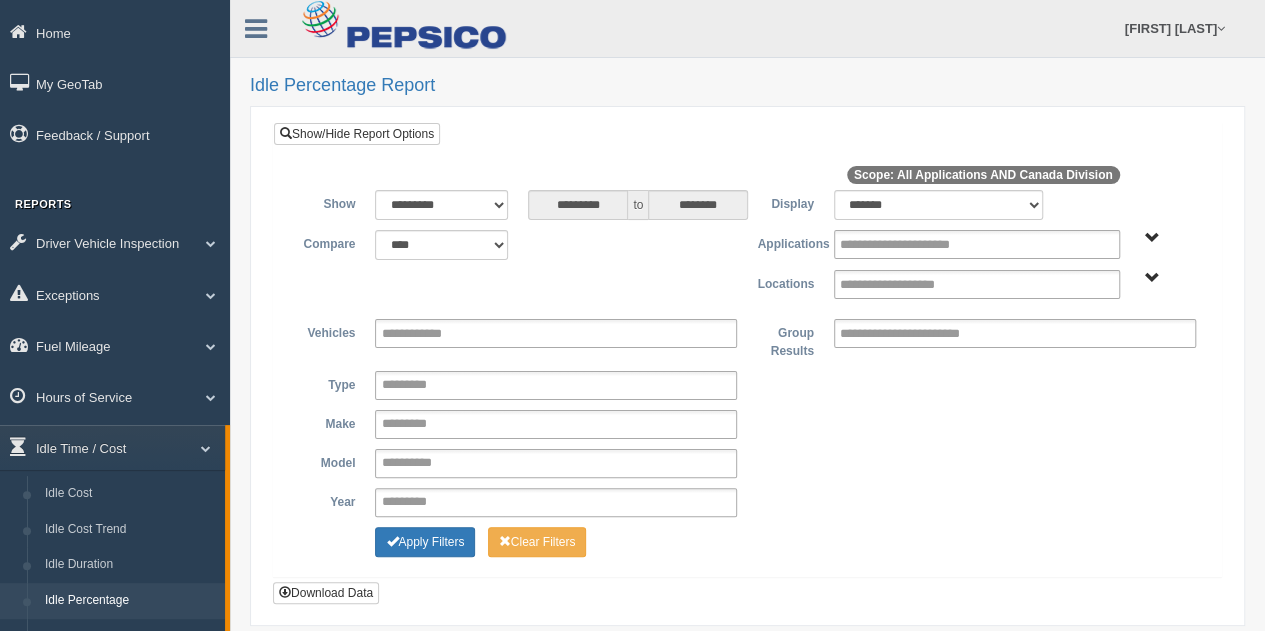click on "**********" at bounding box center (747, 284) 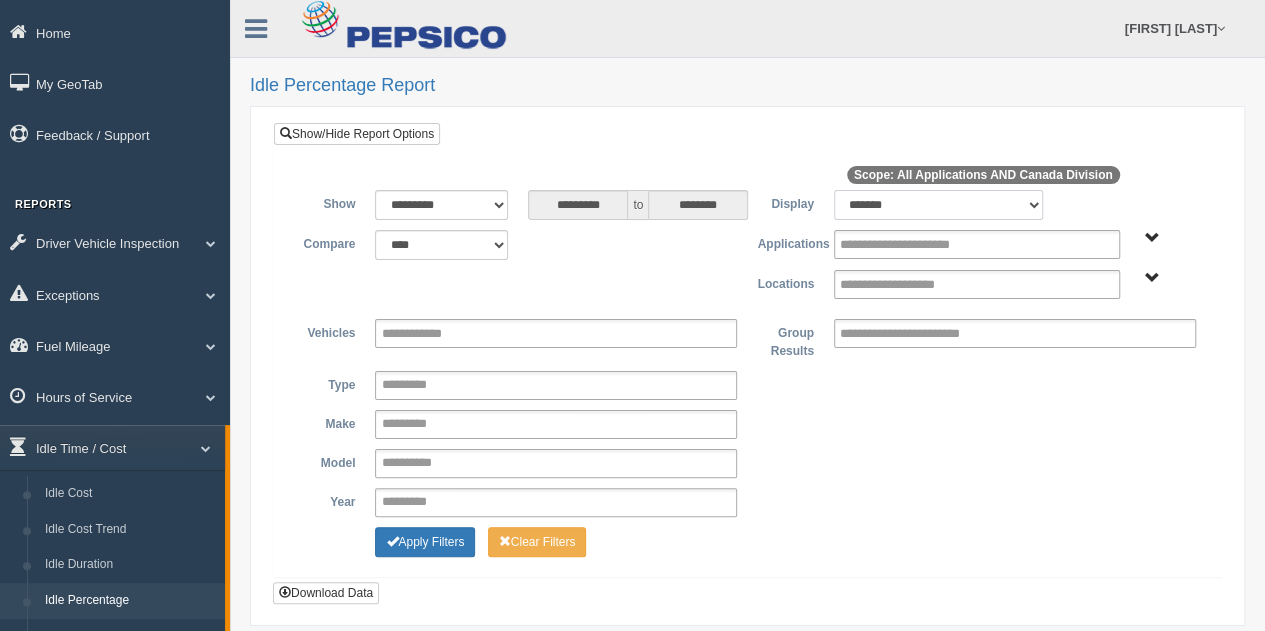 click on "*******
******" at bounding box center (939, 205) 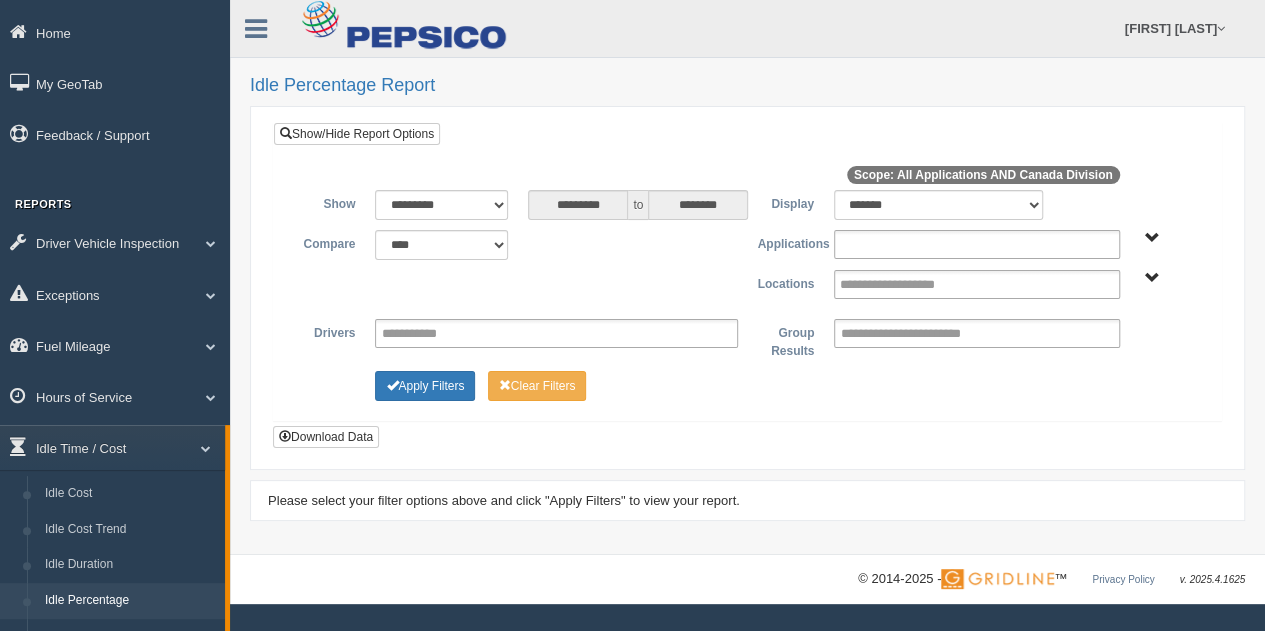 click at bounding box center [916, 244] 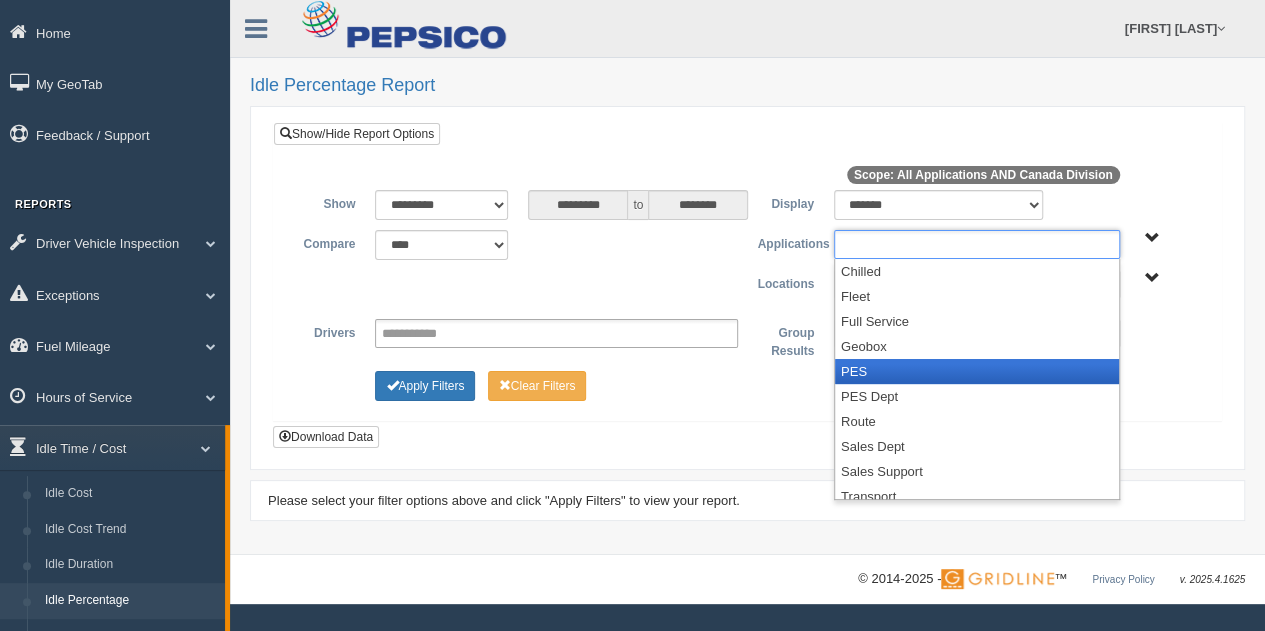 scroll, scrollTop: 185, scrollLeft: 0, axis: vertical 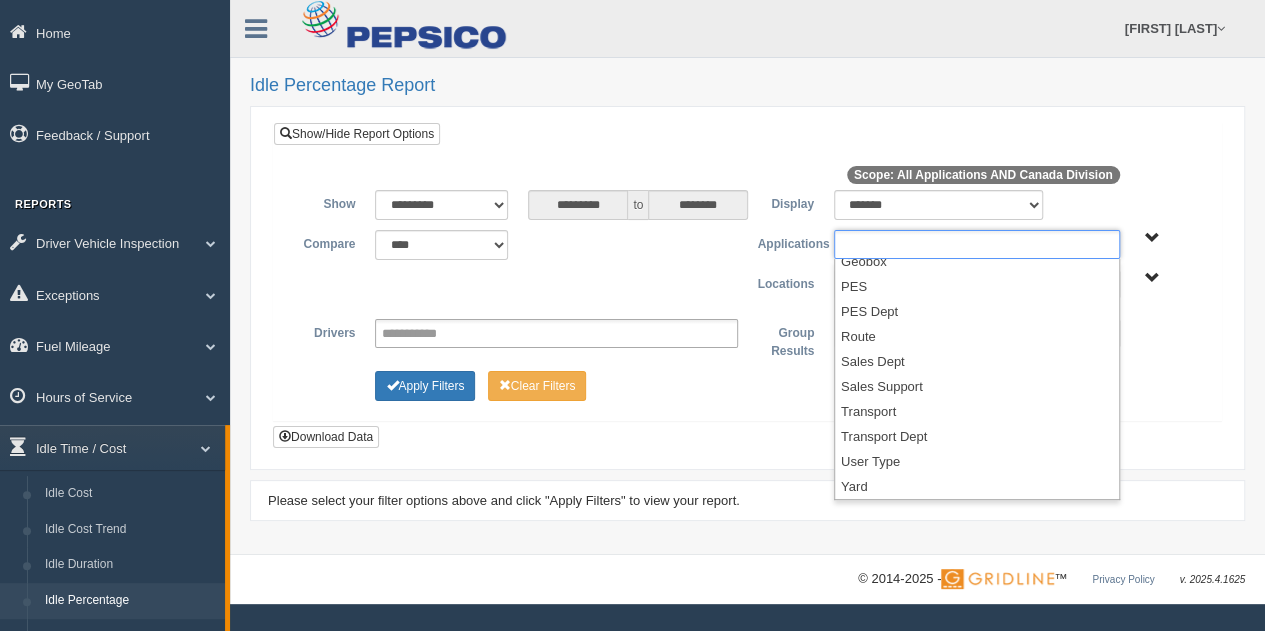 type on "**********" 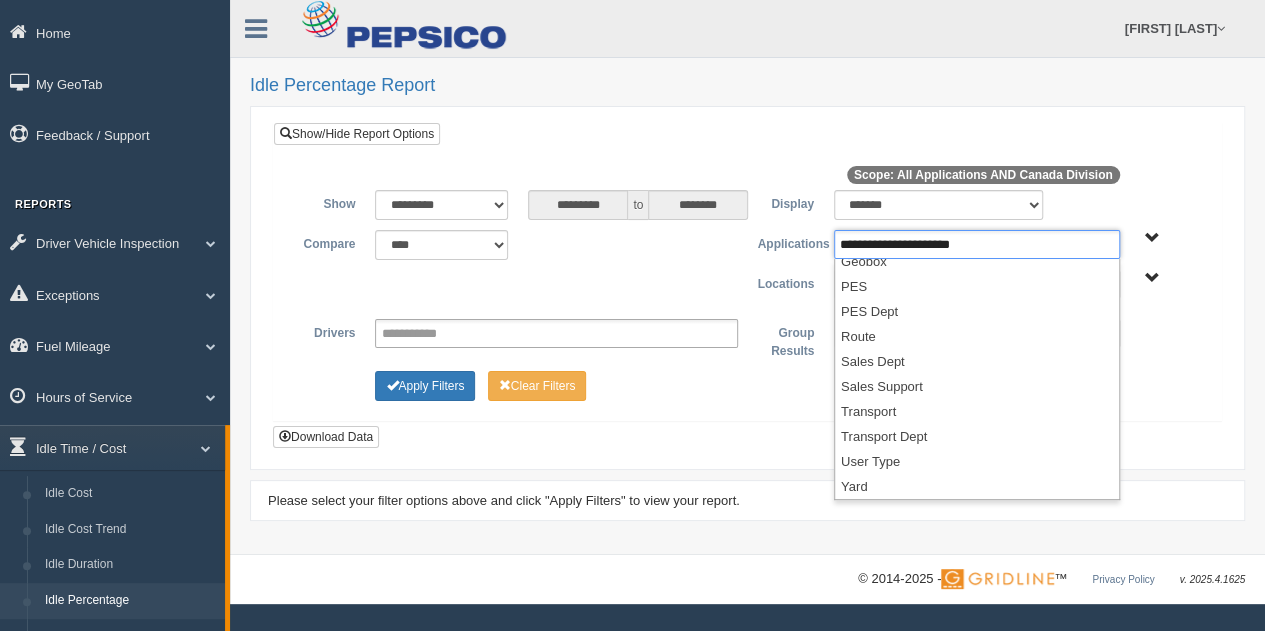 click on "**********" at bounding box center (747, 287) 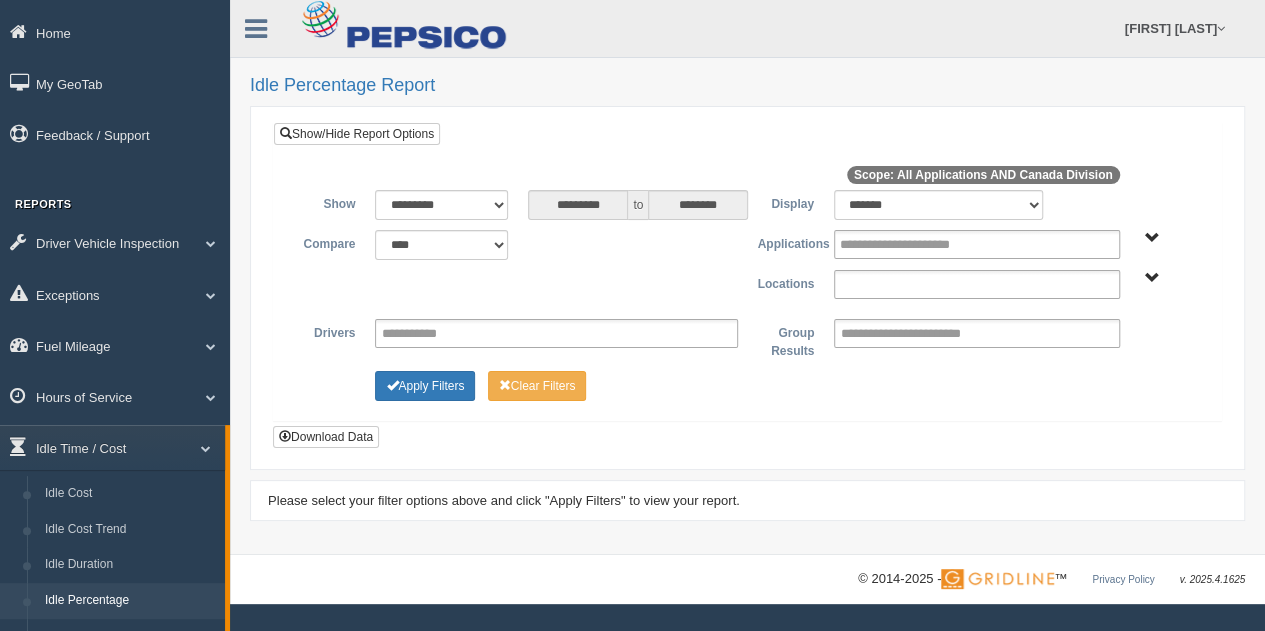 click at bounding box center (909, 284) 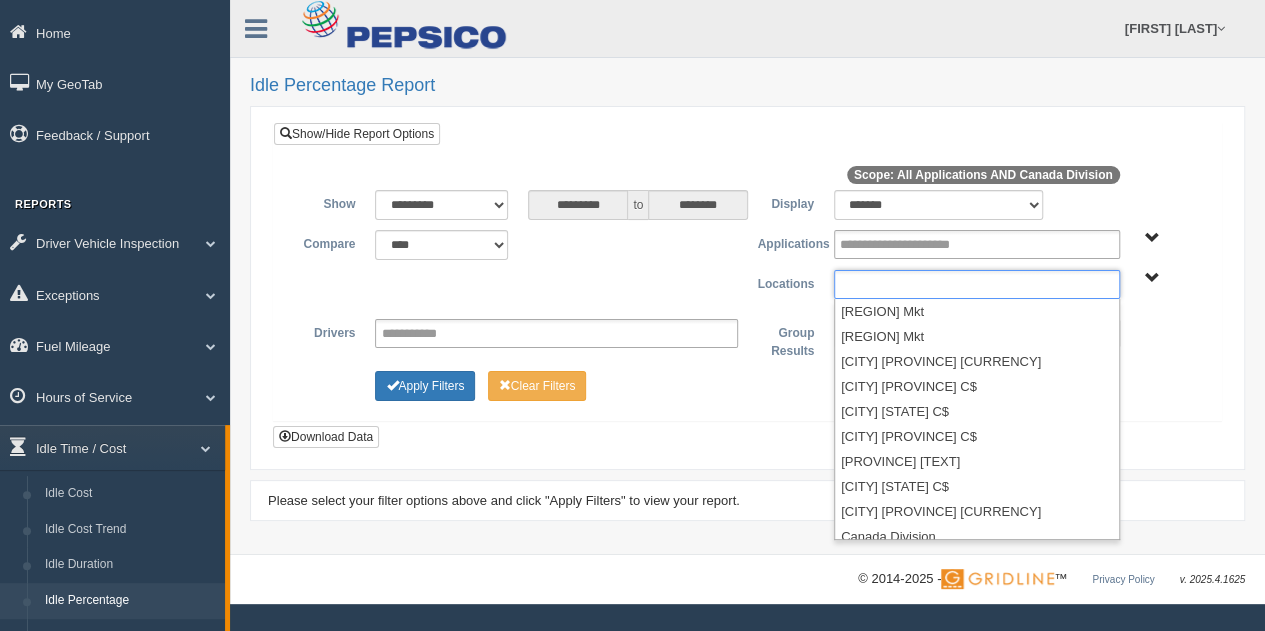 scroll, scrollTop: 500, scrollLeft: 0, axis: vertical 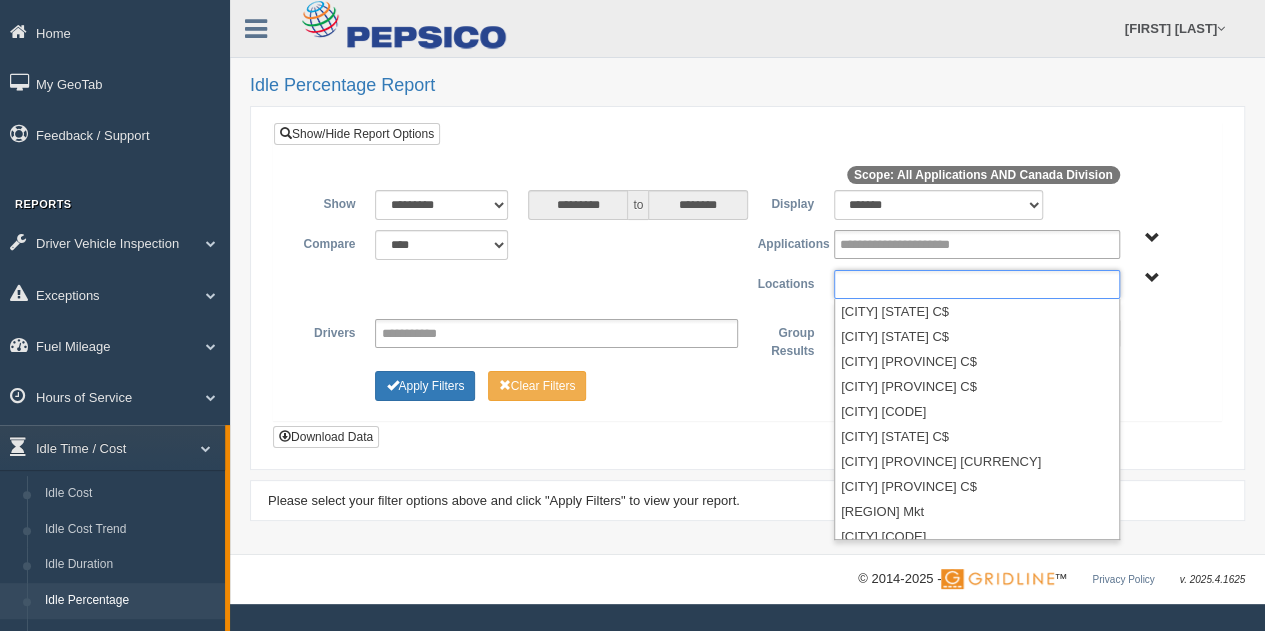 click on "**********" at bounding box center [747, 287] 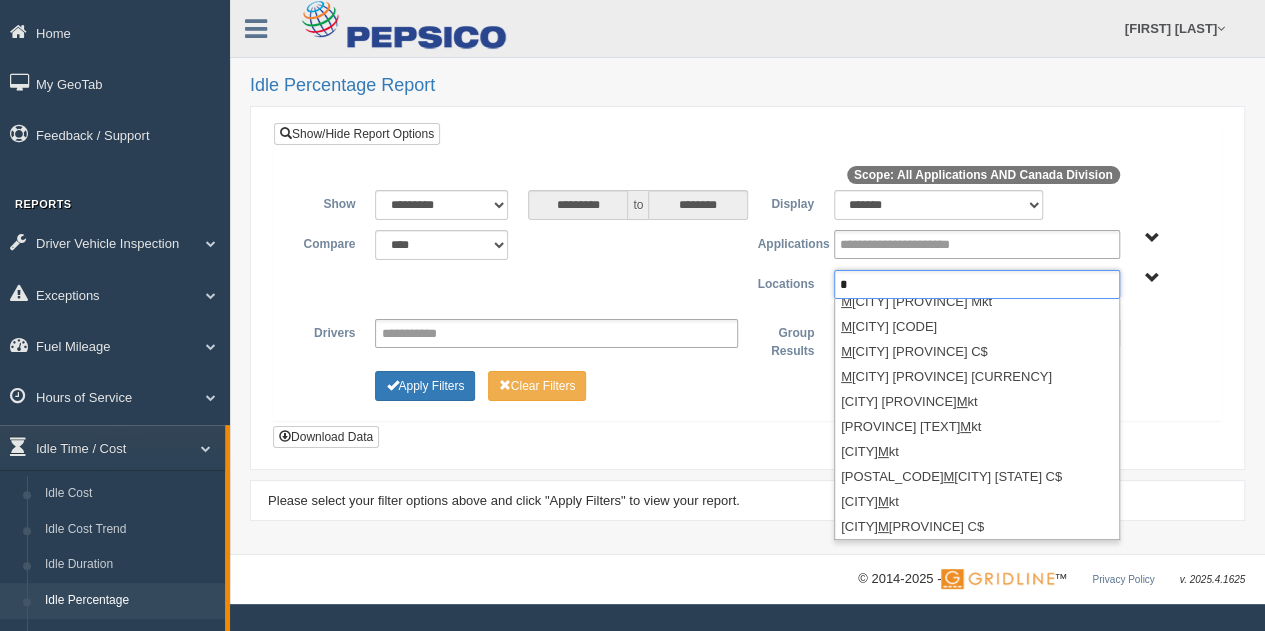 scroll, scrollTop: 0, scrollLeft: 0, axis: both 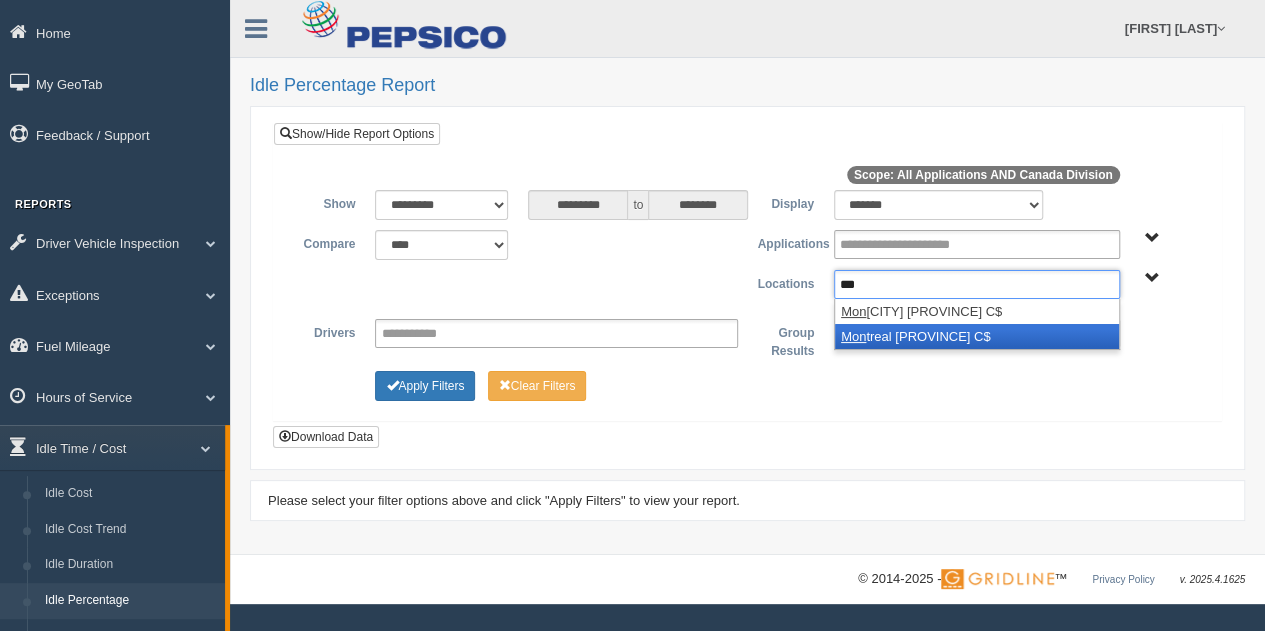 type on "***" 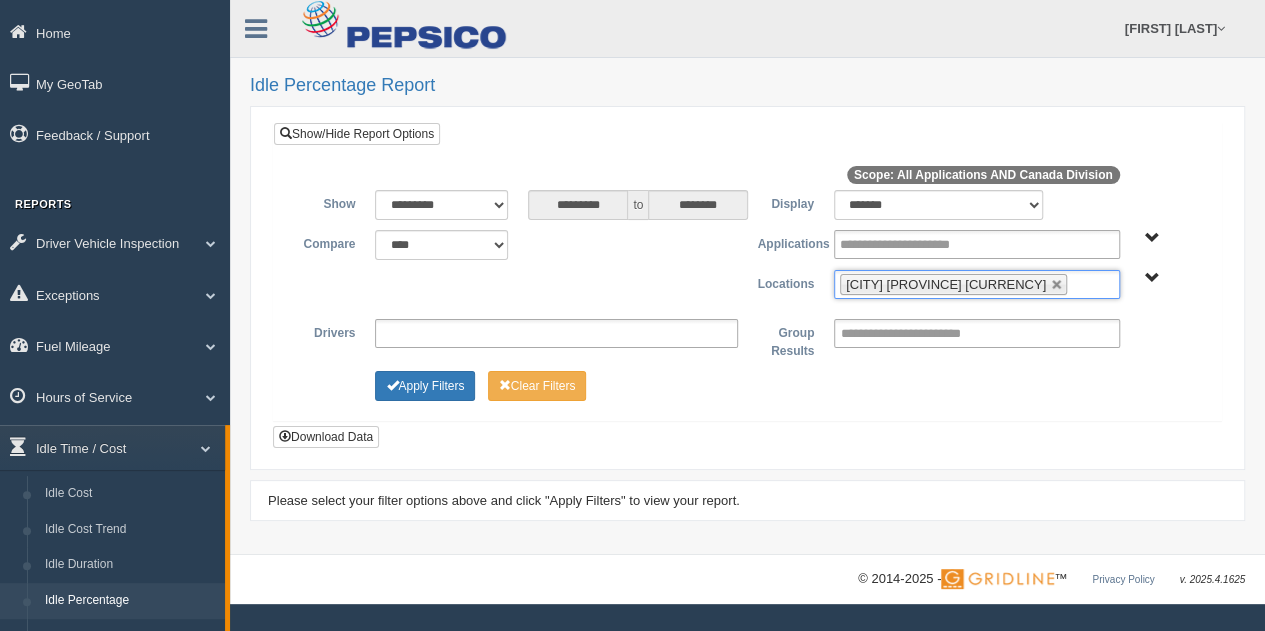 click at bounding box center [423, 333] 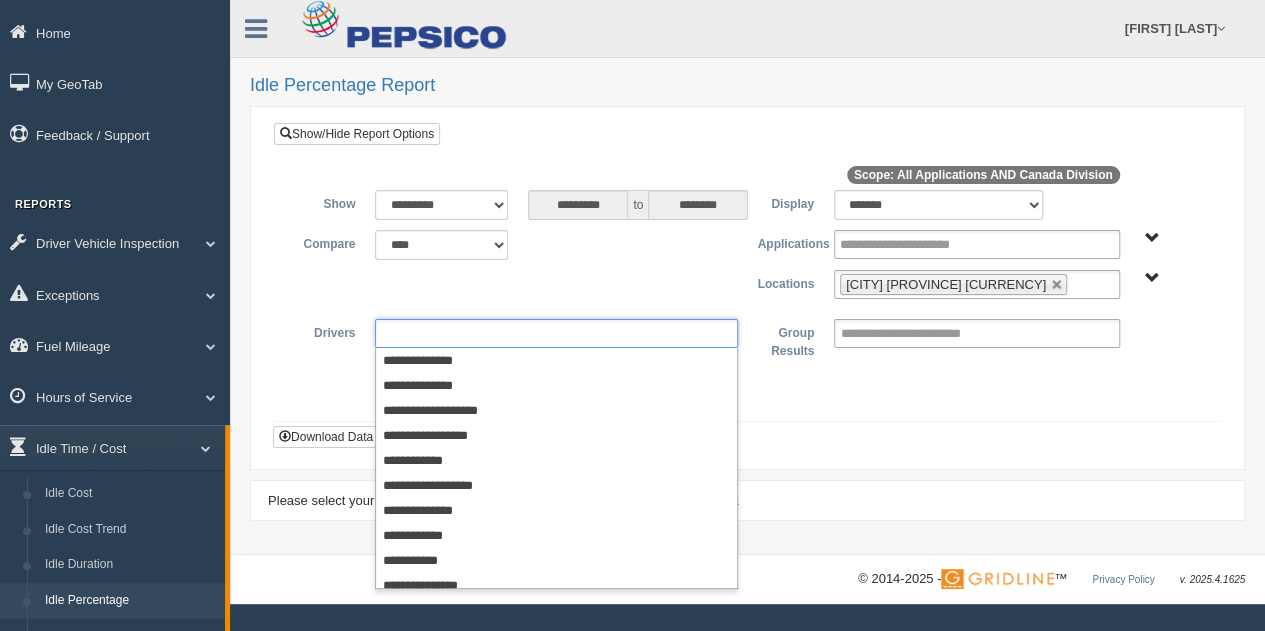 click on "**********" at bounding box center [747, 287] 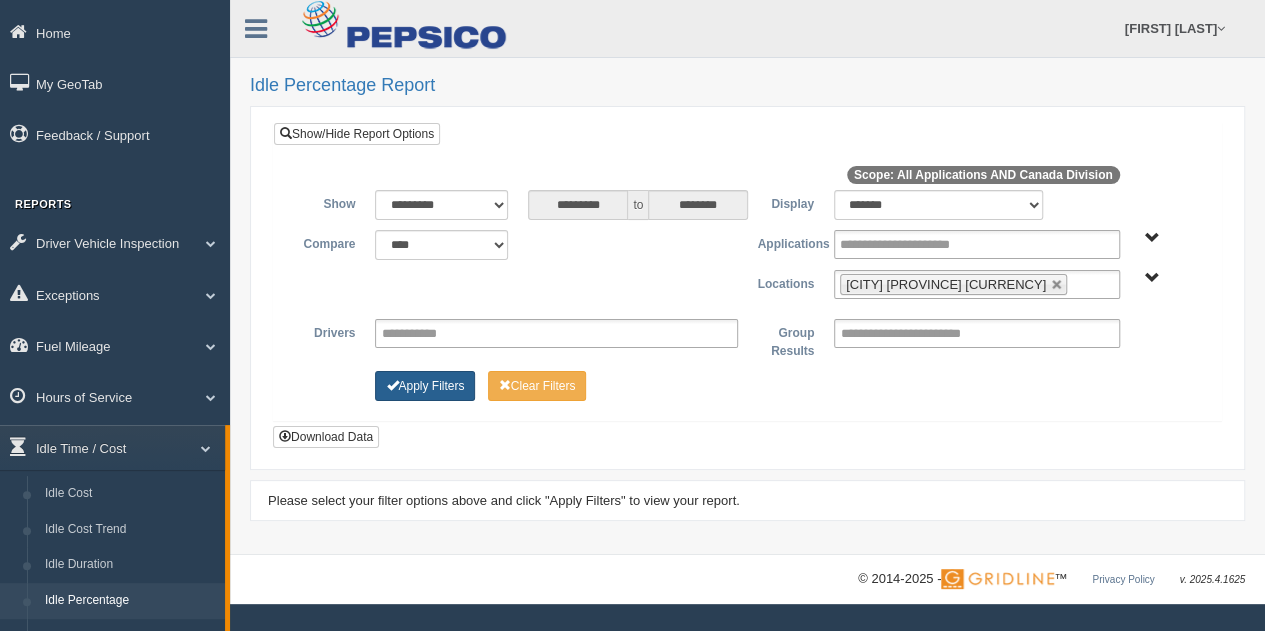 click on "Apply Filters" at bounding box center (425, 386) 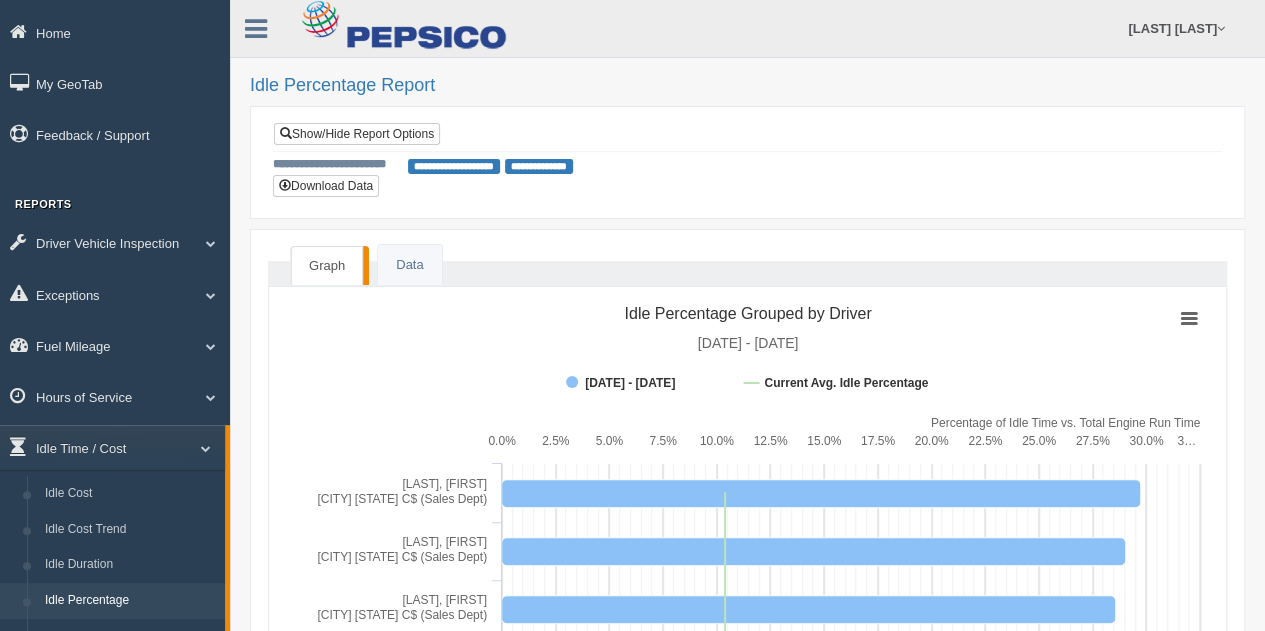 scroll, scrollTop: 100, scrollLeft: 0, axis: vertical 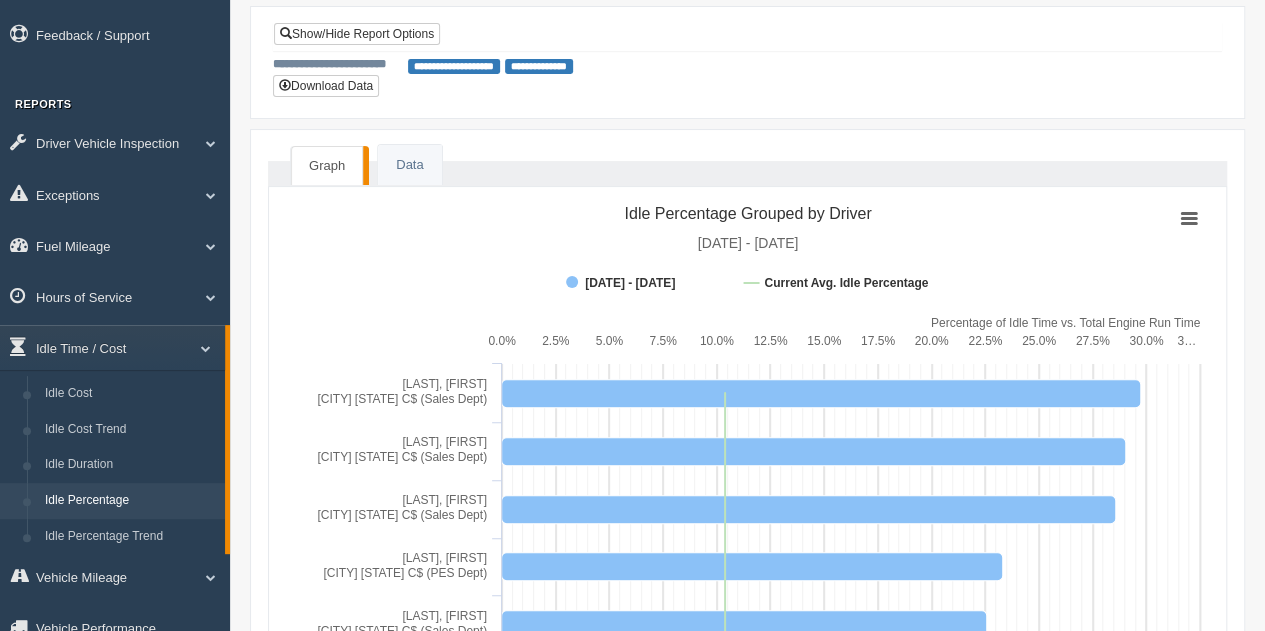 drag, startPoint x: 617, startPoint y: 208, endPoint x: 644, endPoint y: 211, distance: 27.166155 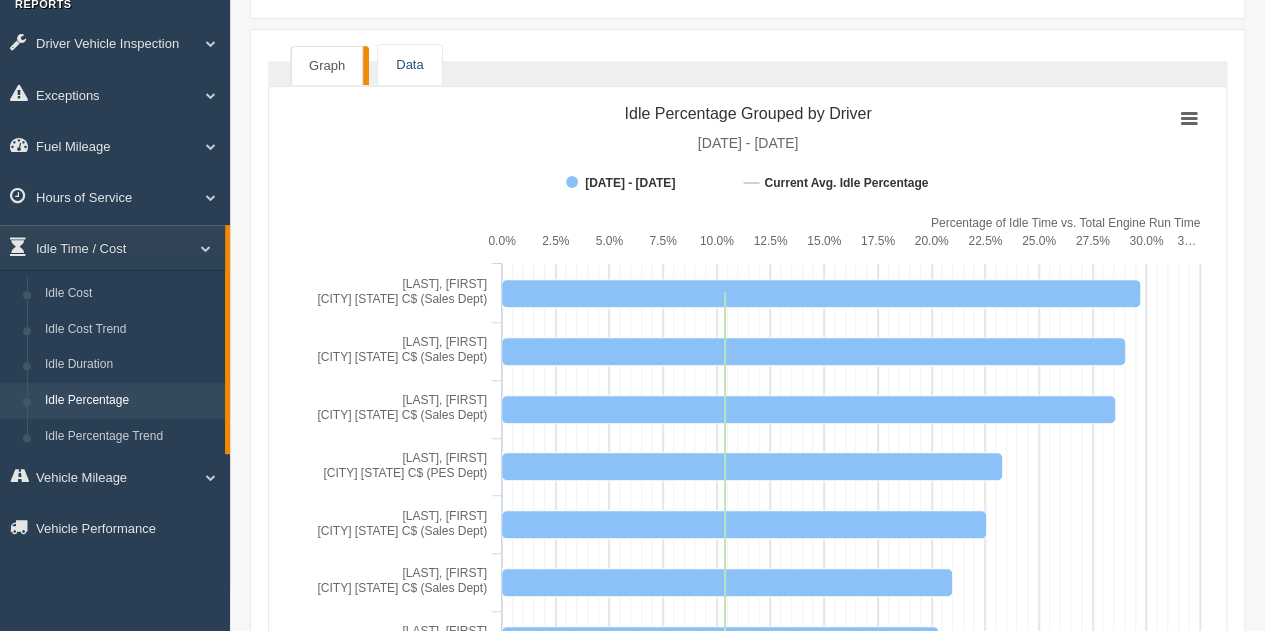 click on "Data" at bounding box center (409, 65) 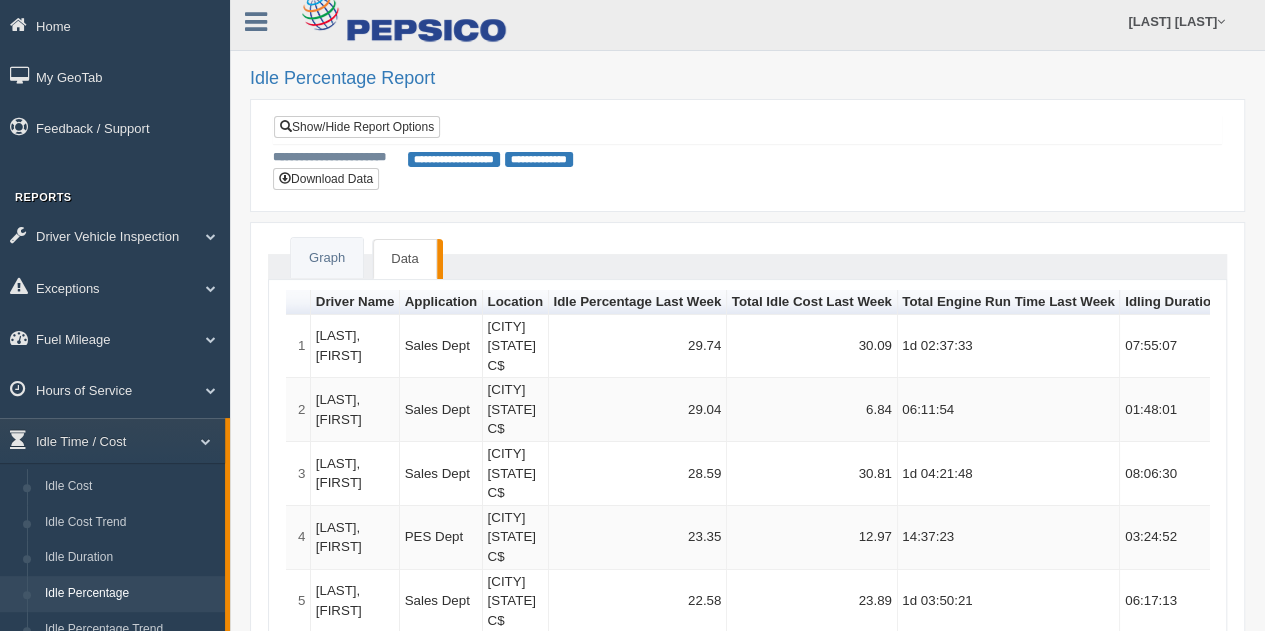 scroll, scrollTop: 0, scrollLeft: 0, axis: both 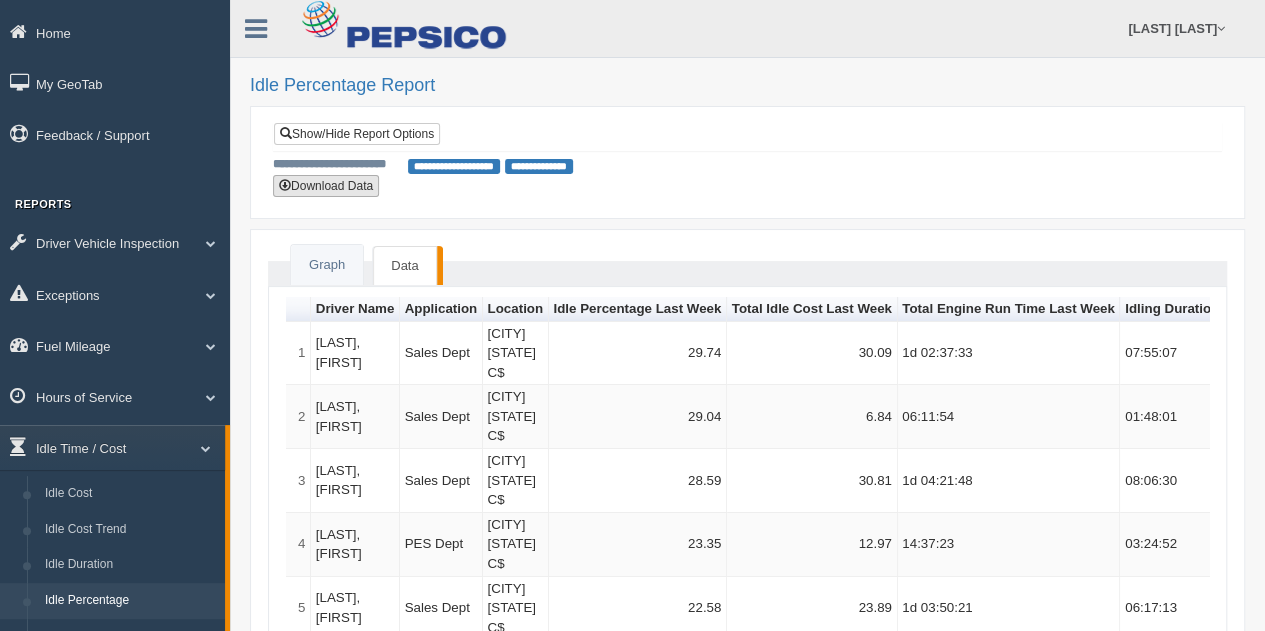 click on "Download Data" at bounding box center (326, 186) 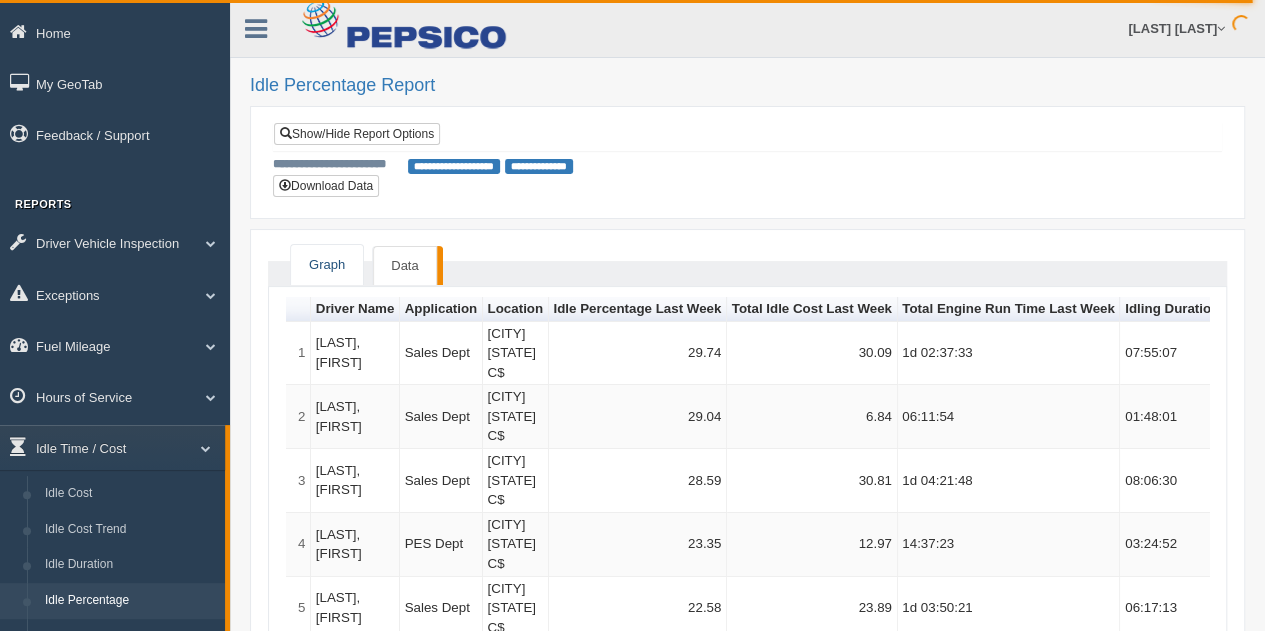 click on "Graph" at bounding box center (327, 265) 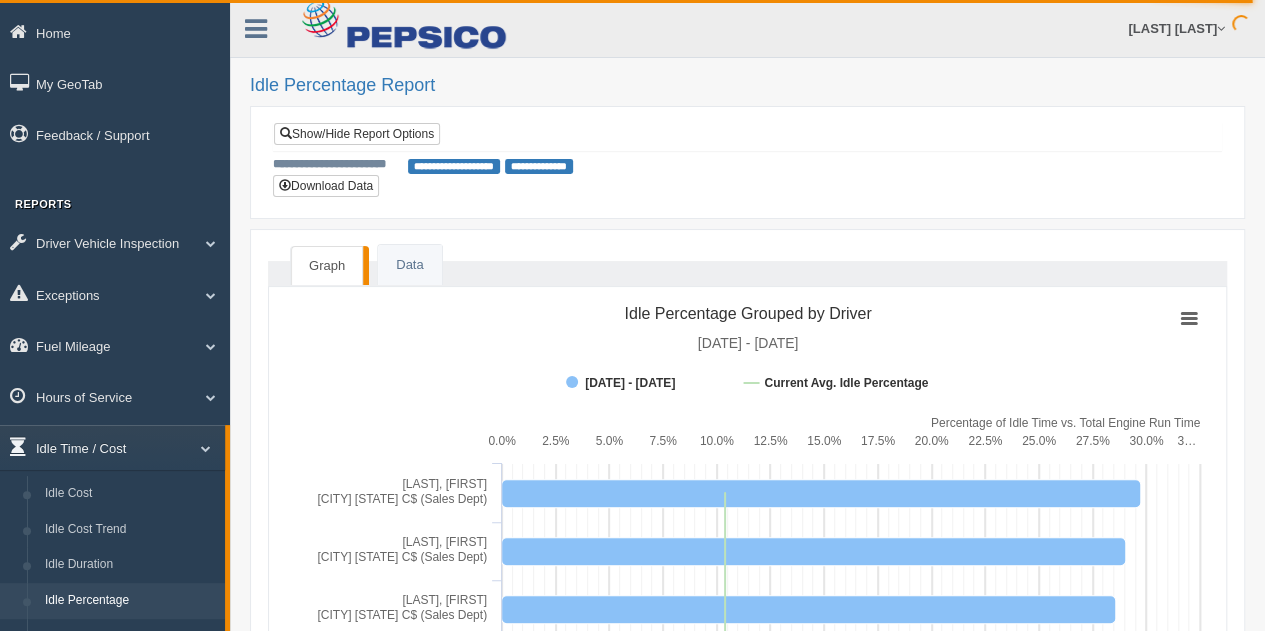 click on "Idle Time / Cost" at bounding box center [112, 447] 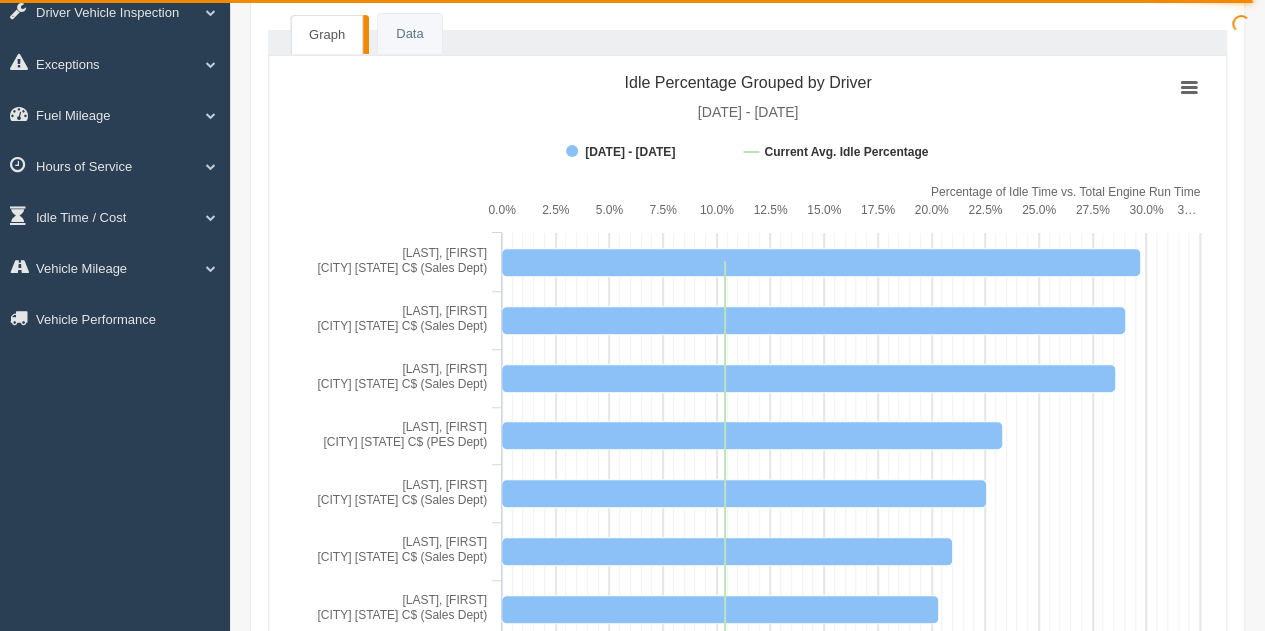 scroll, scrollTop: 200, scrollLeft: 0, axis: vertical 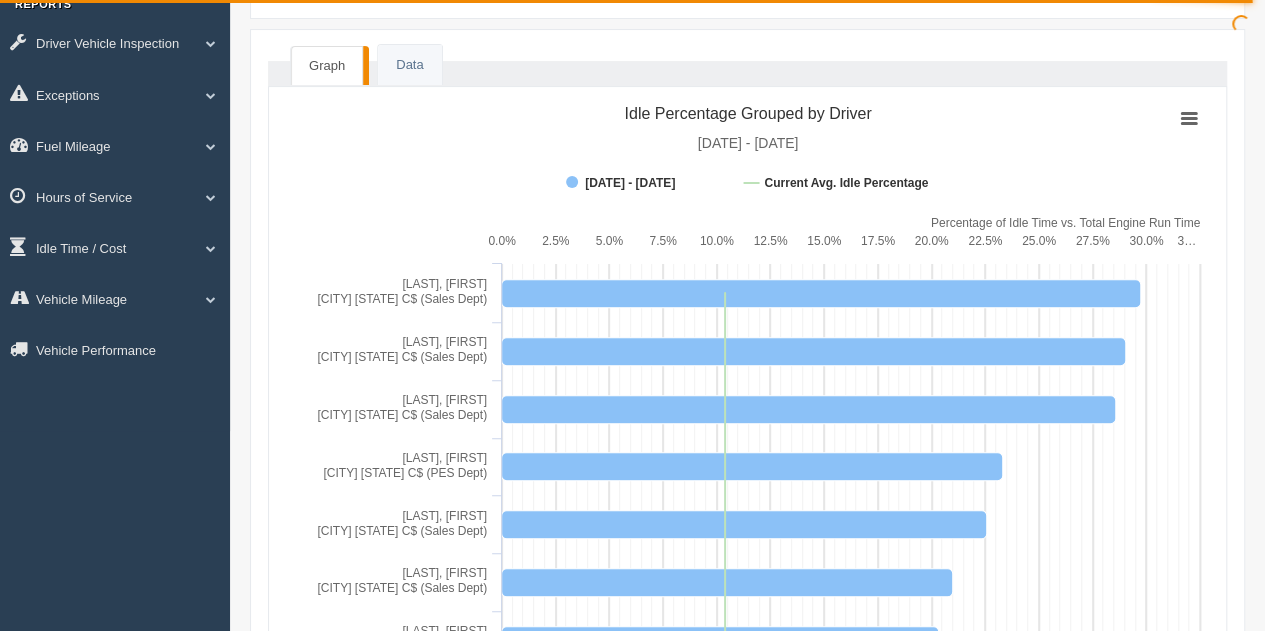 click 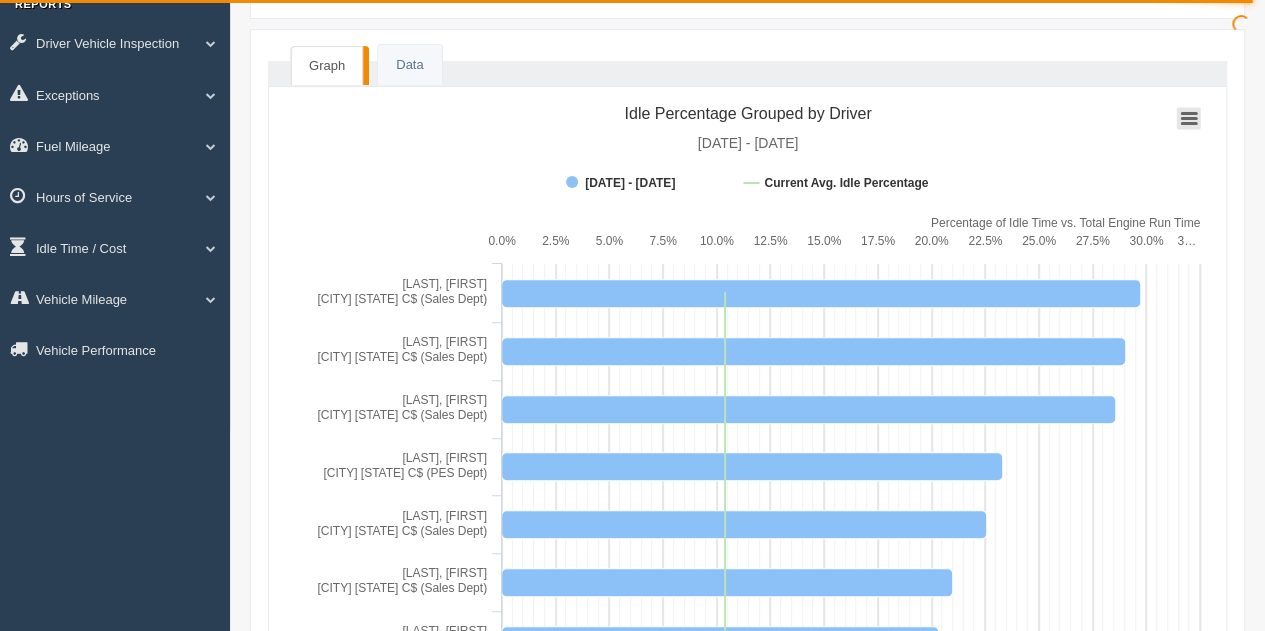click 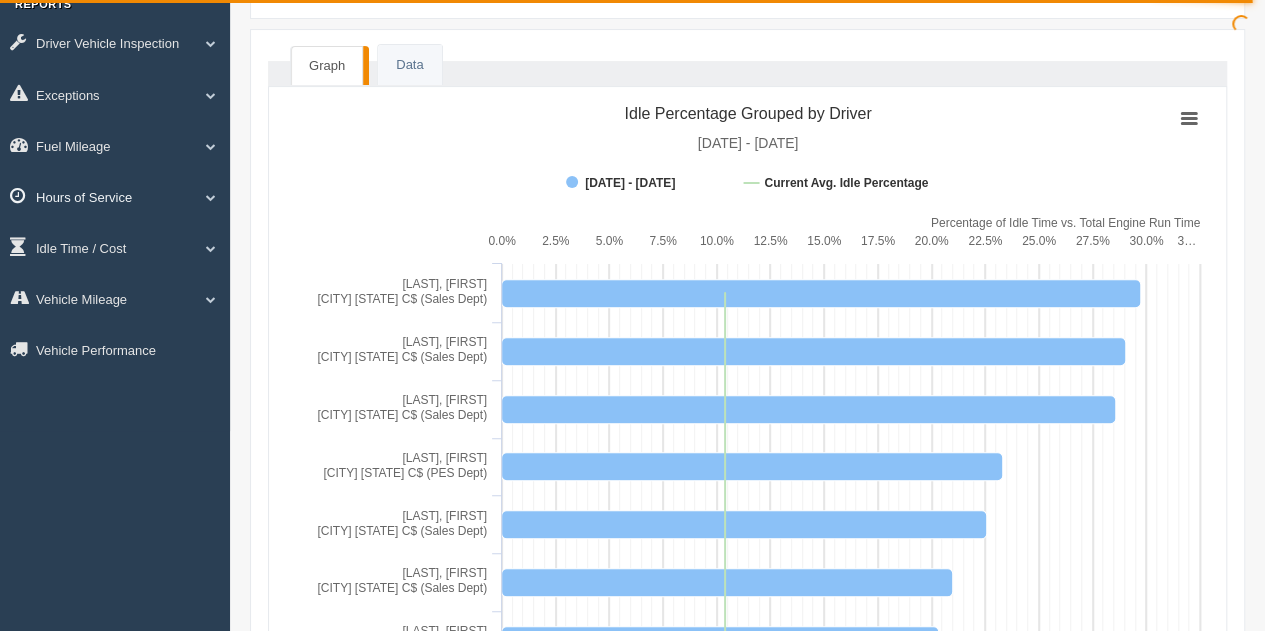 click on "Hours of Service" at bounding box center [115, 196] 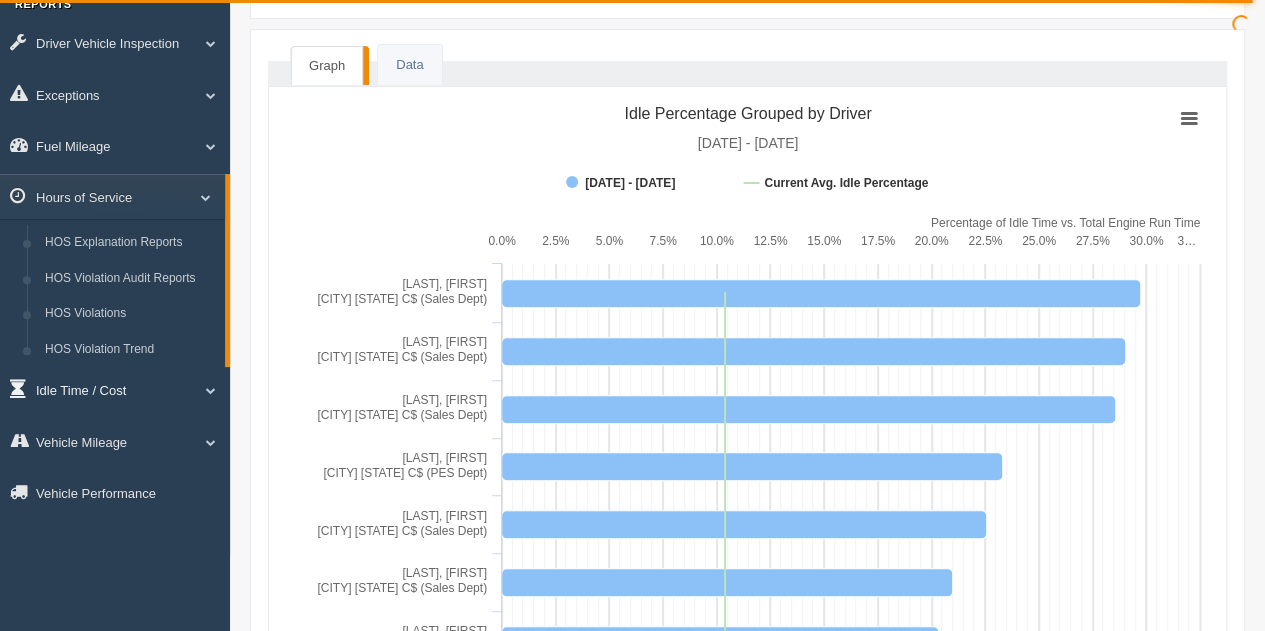 click on "Idle Time / Cost" at bounding box center (115, 389) 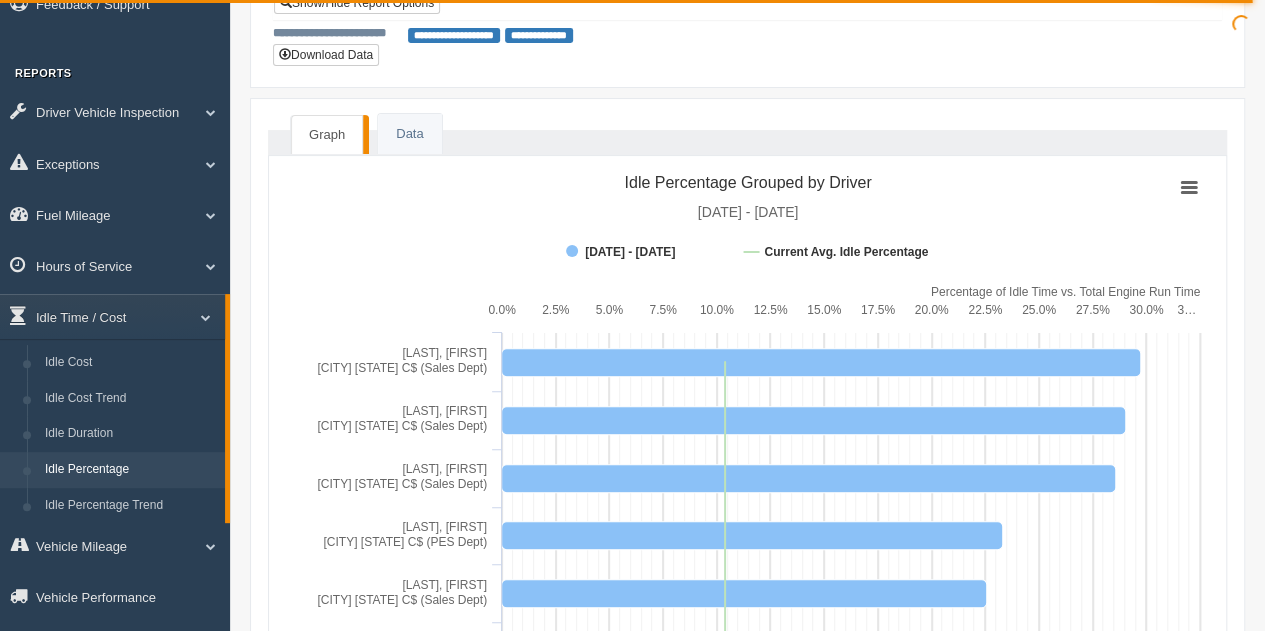 scroll, scrollTop: 100, scrollLeft: 0, axis: vertical 